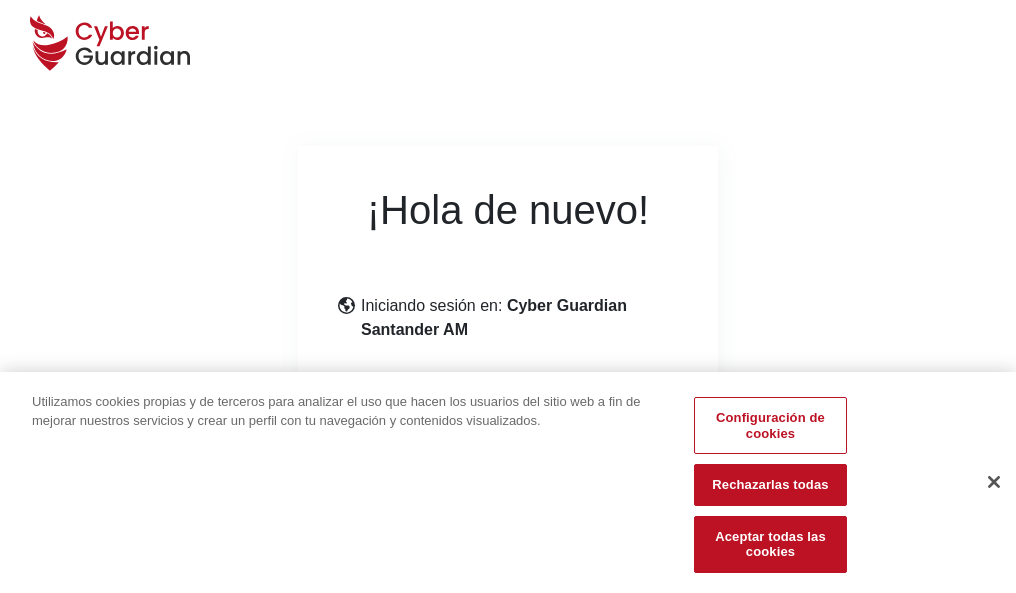 scroll, scrollTop: 245, scrollLeft: 0, axis: vertical 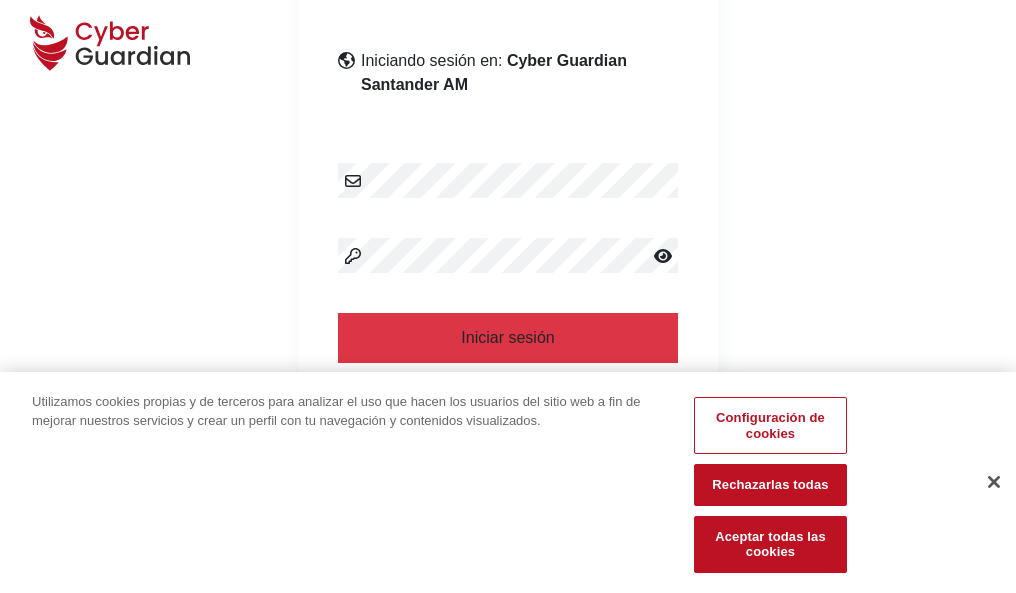 click at bounding box center [994, 482] 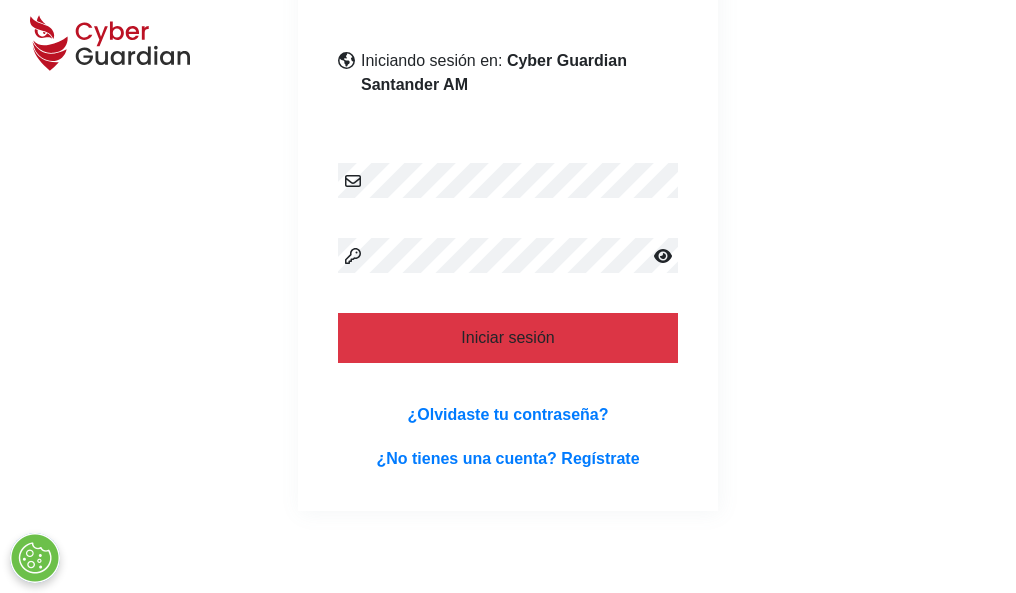 scroll, scrollTop: 389, scrollLeft: 0, axis: vertical 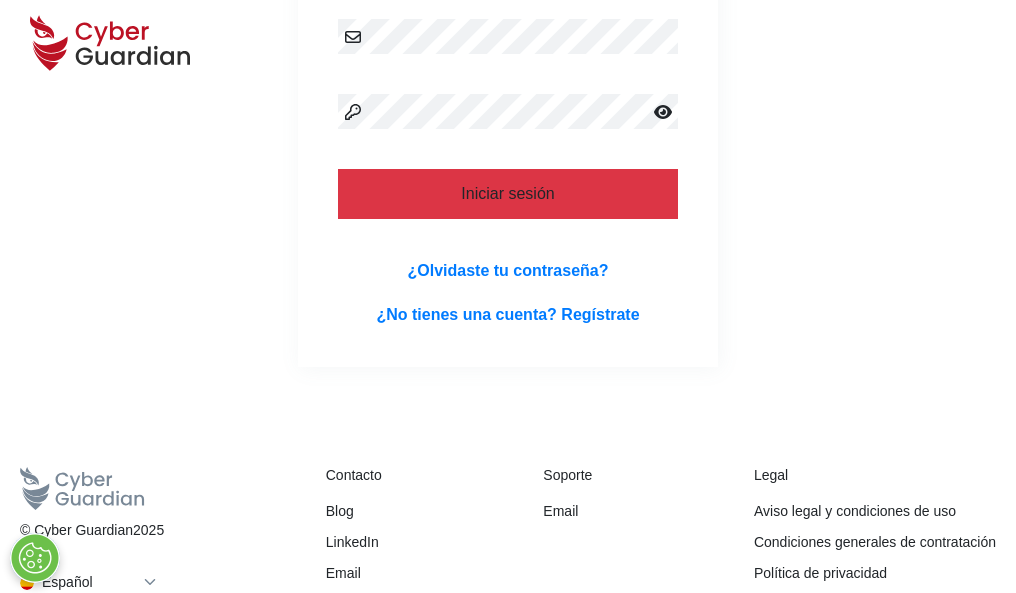 type 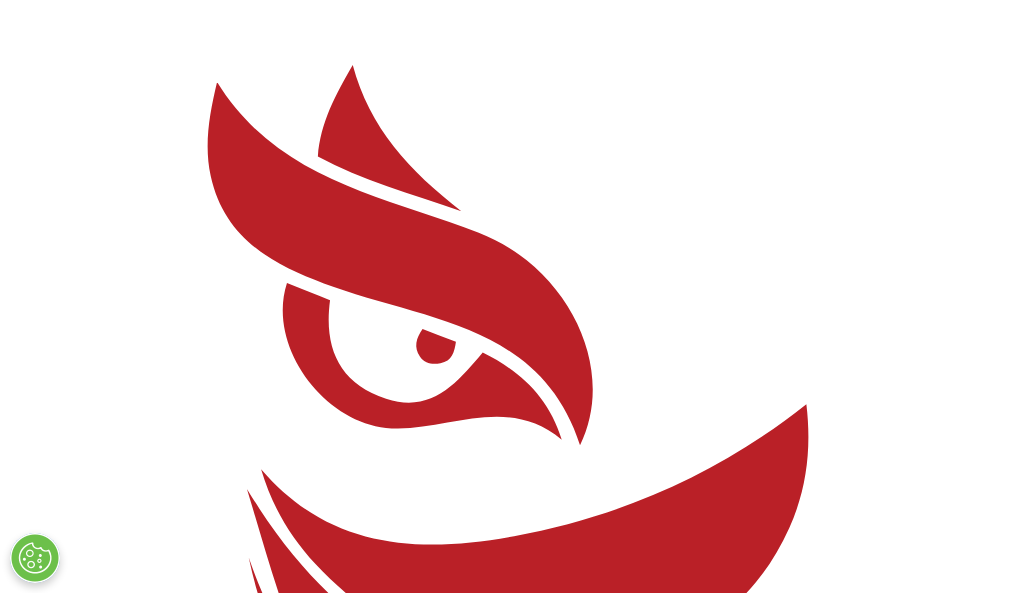 scroll, scrollTop: 0, scrollLeft: 0, axis: both 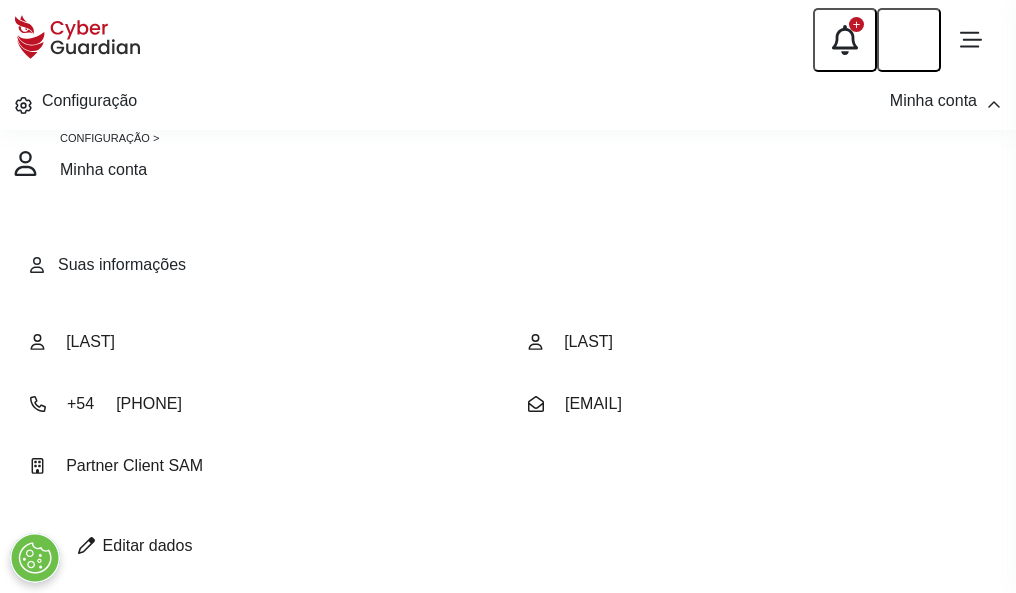 click at bounding box center [86, 545] 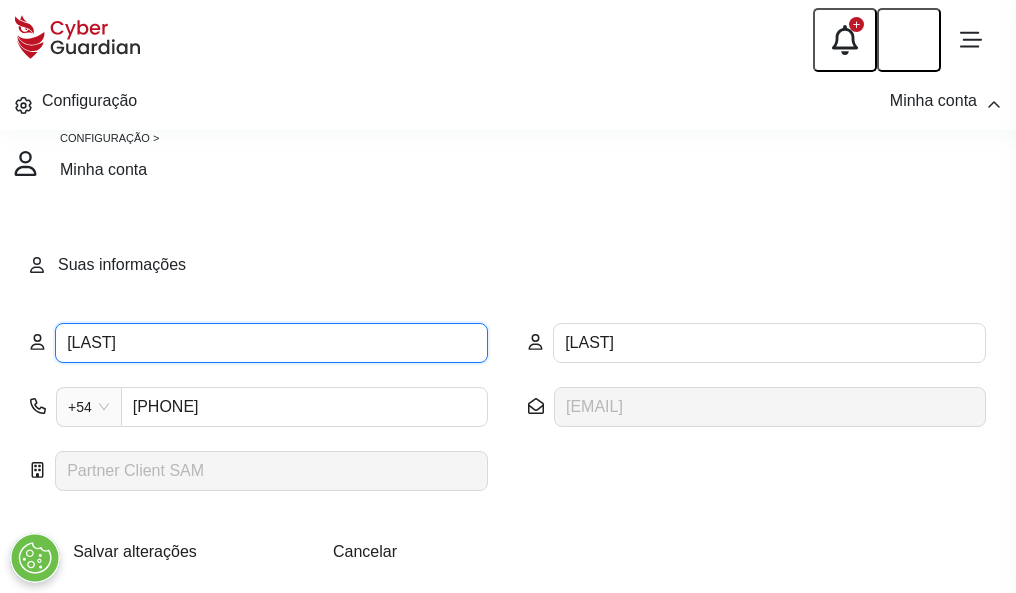 click on "[LAST]" at bounding box center [271, 343] 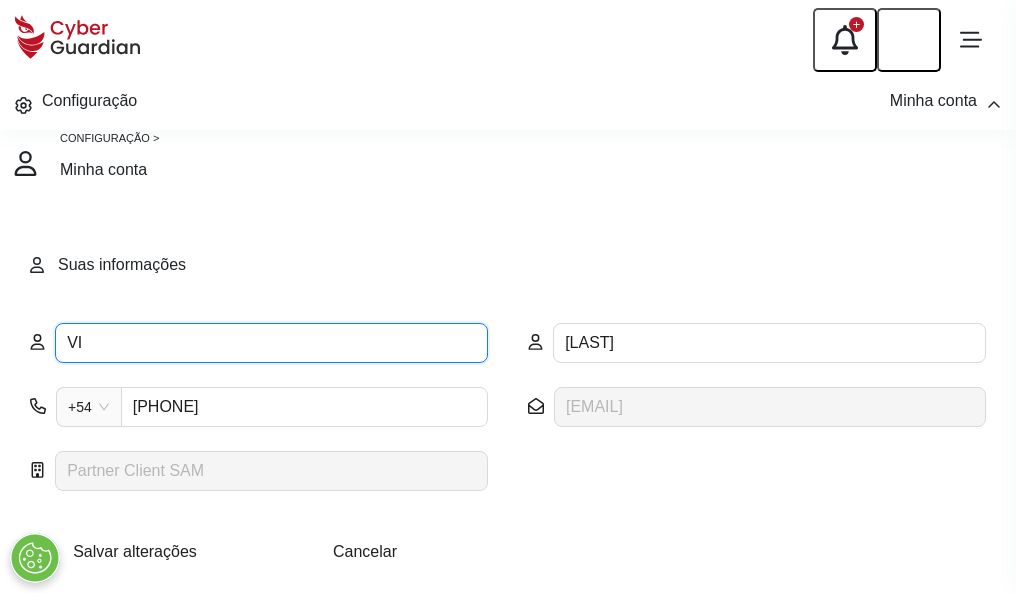 type on "V" 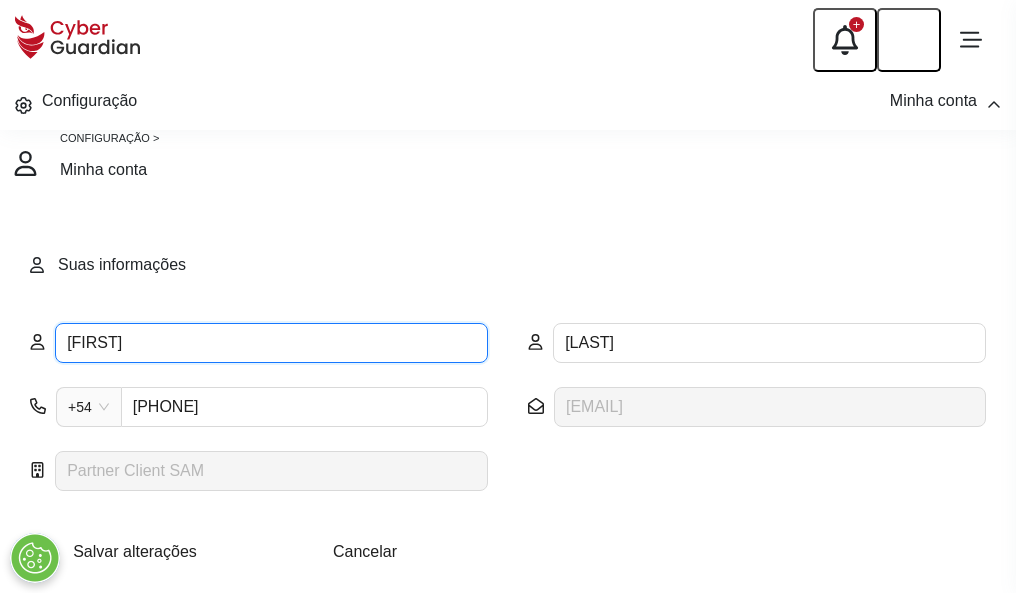 type on "[FIRST]" 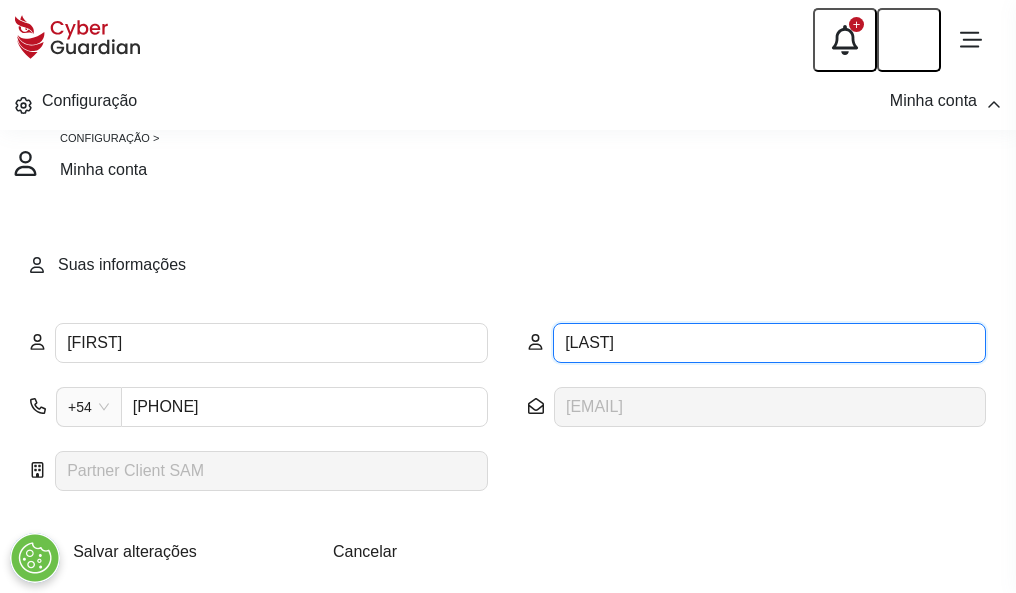 click on "ABASCAL" at bounding box center (769, 343) 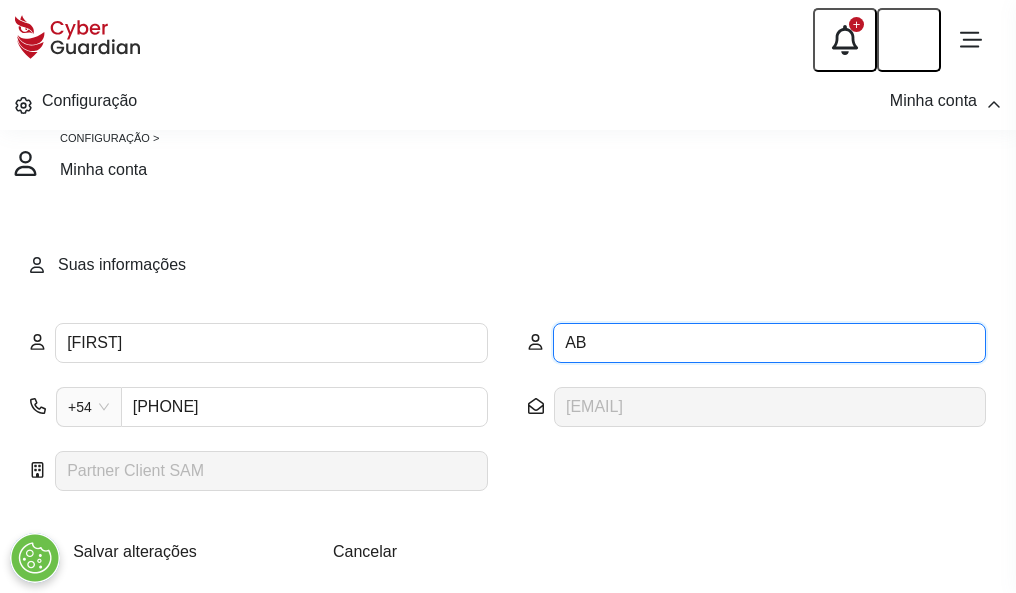 type on "A" 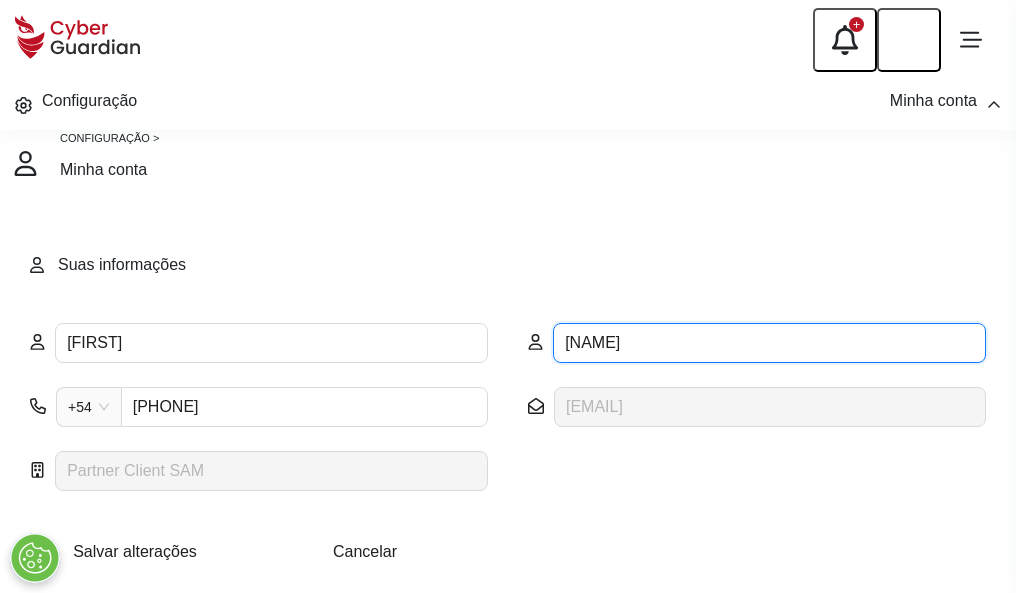 type on "Villaverde" 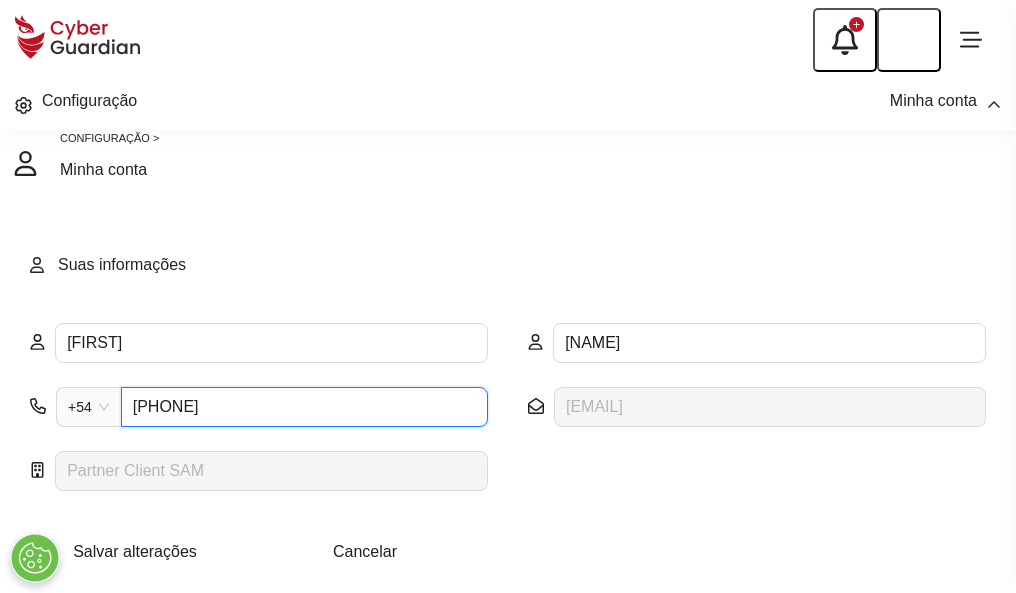 click on "4977174649" at bounding box center [304, 407] 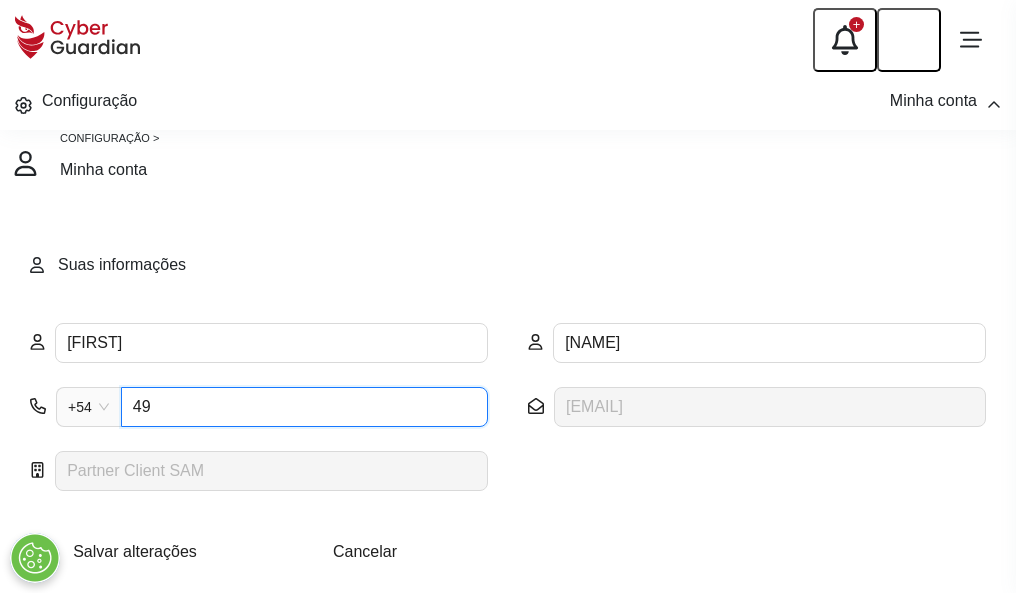 type on "4" 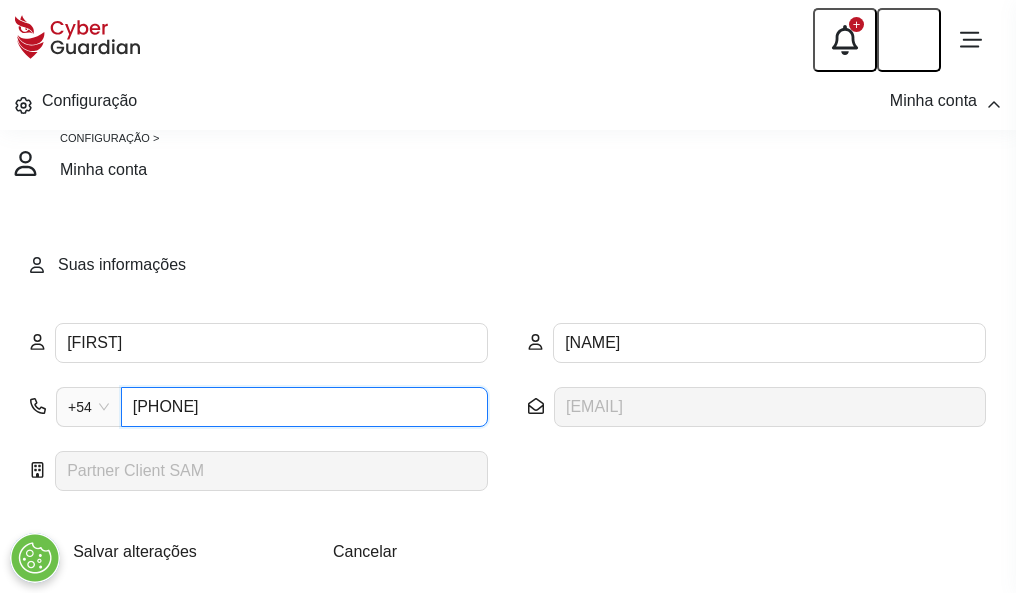 type on "4827726296" 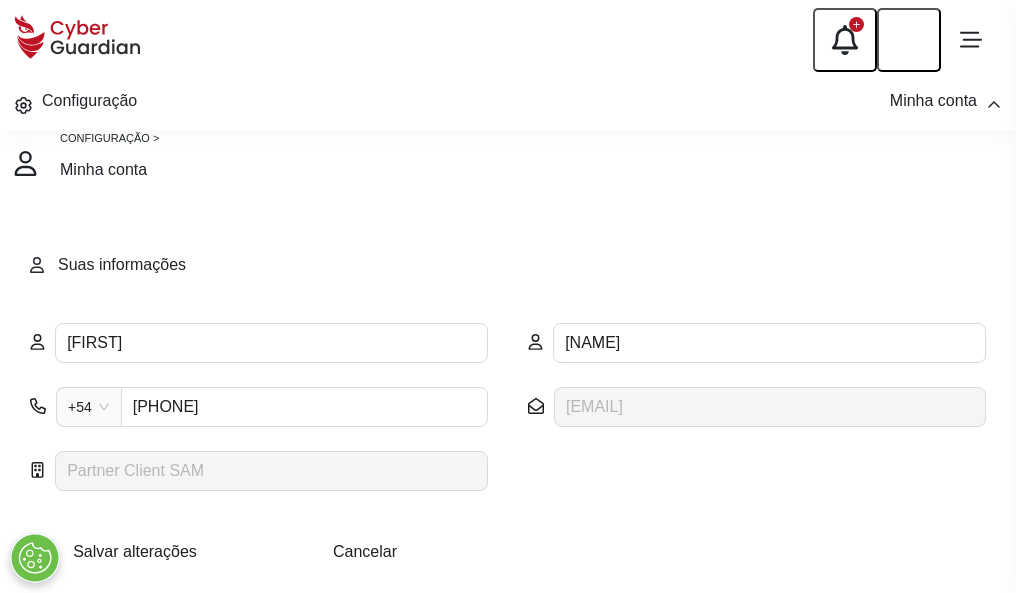 click on "Salvar alterações" at bounding box center (135, 551) 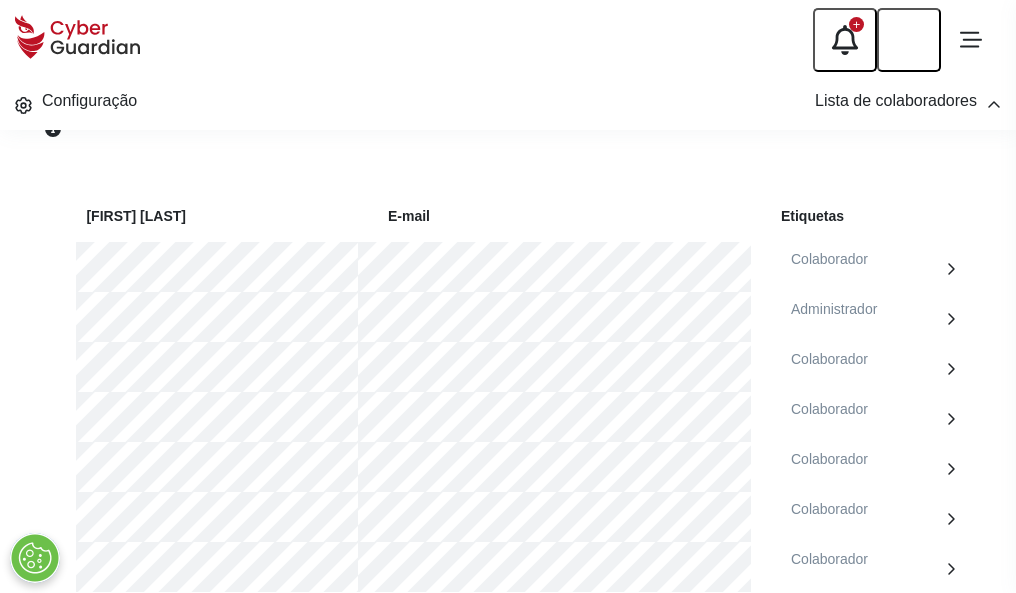 scroll, scrollTop: 856, scrollLeft: 0, axis: vertical 